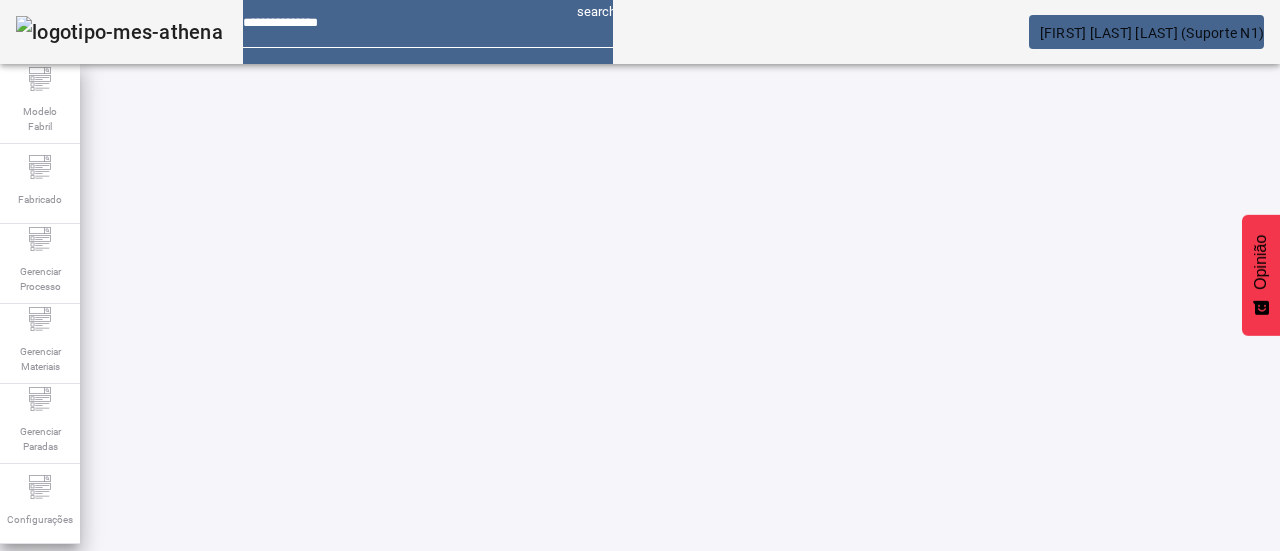 scroll, scrollTop: 0, scrollLeft: 0, axis: both 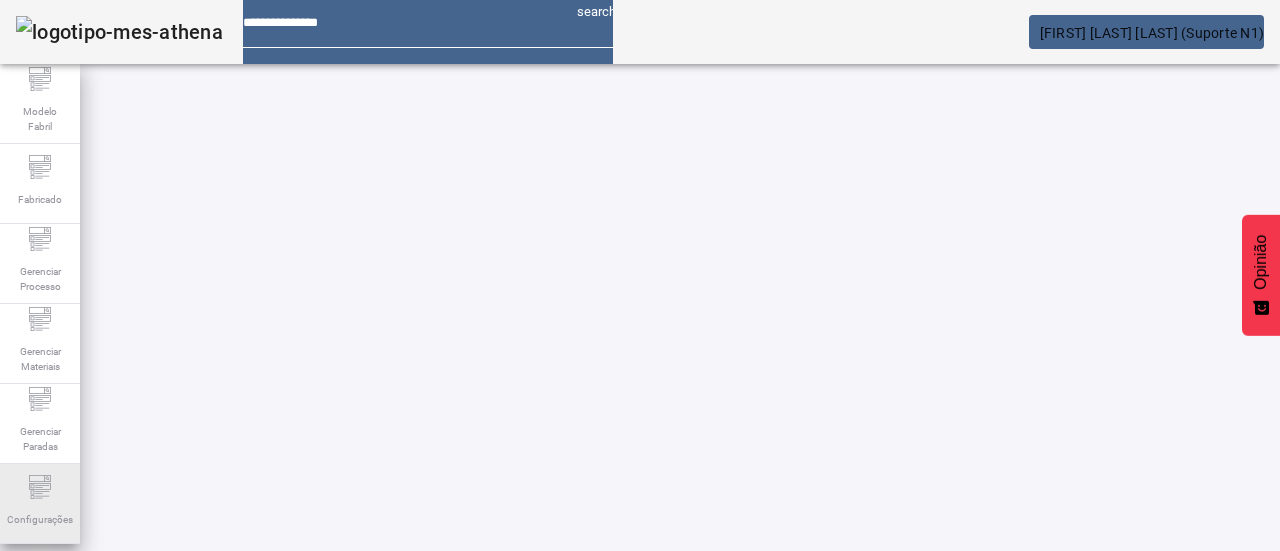 click 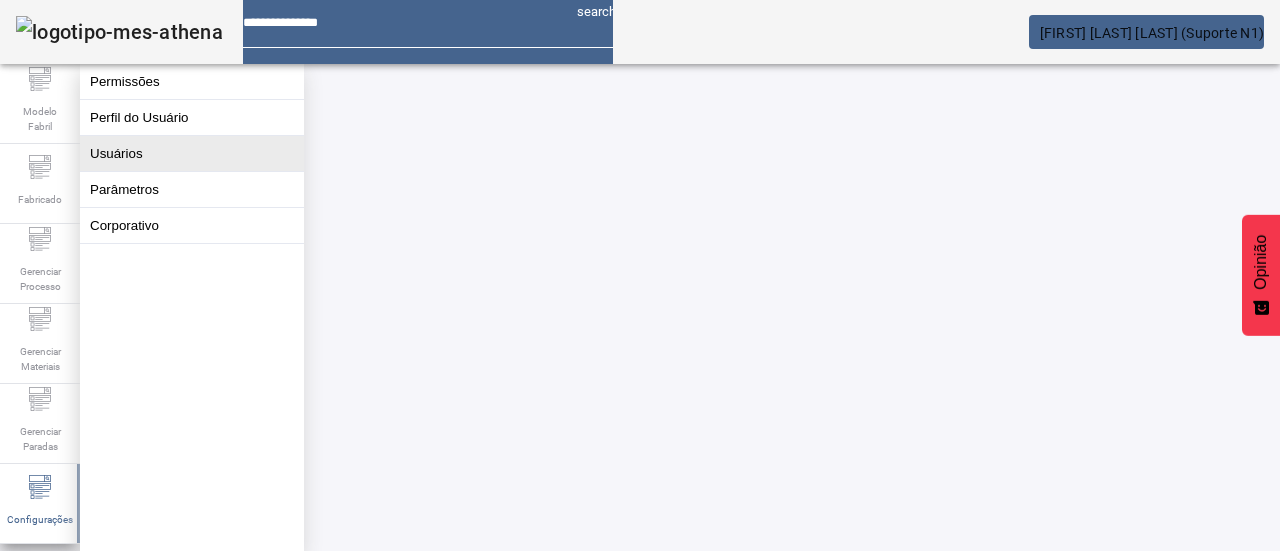 click on "Usuários" 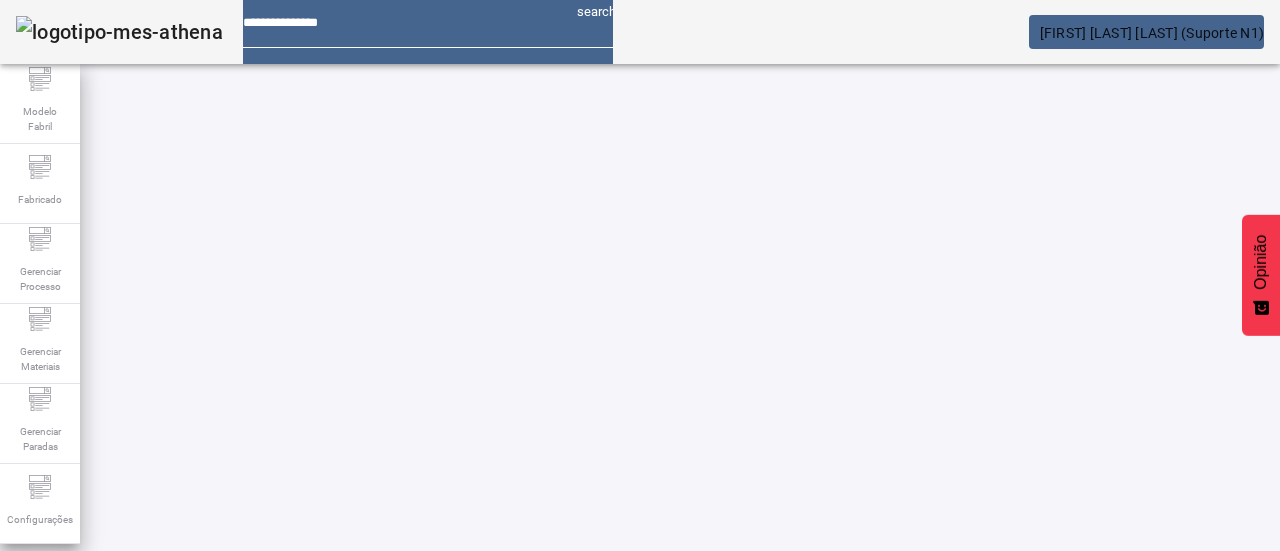 click 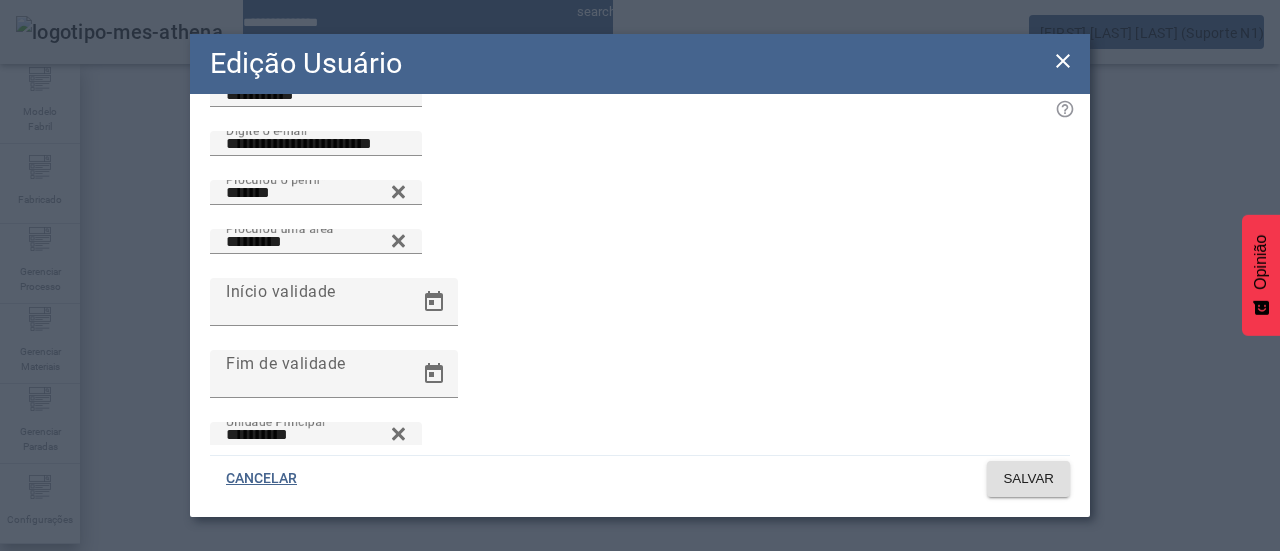 scroll, scrollTop: 181, scrollLeft: 0, axis: vertical 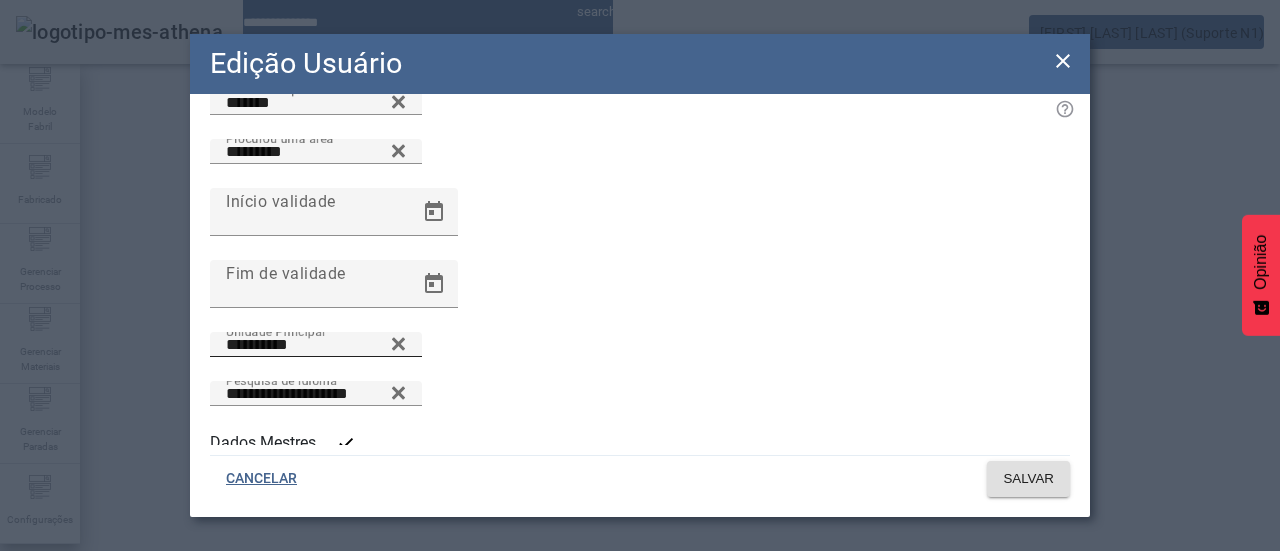 click 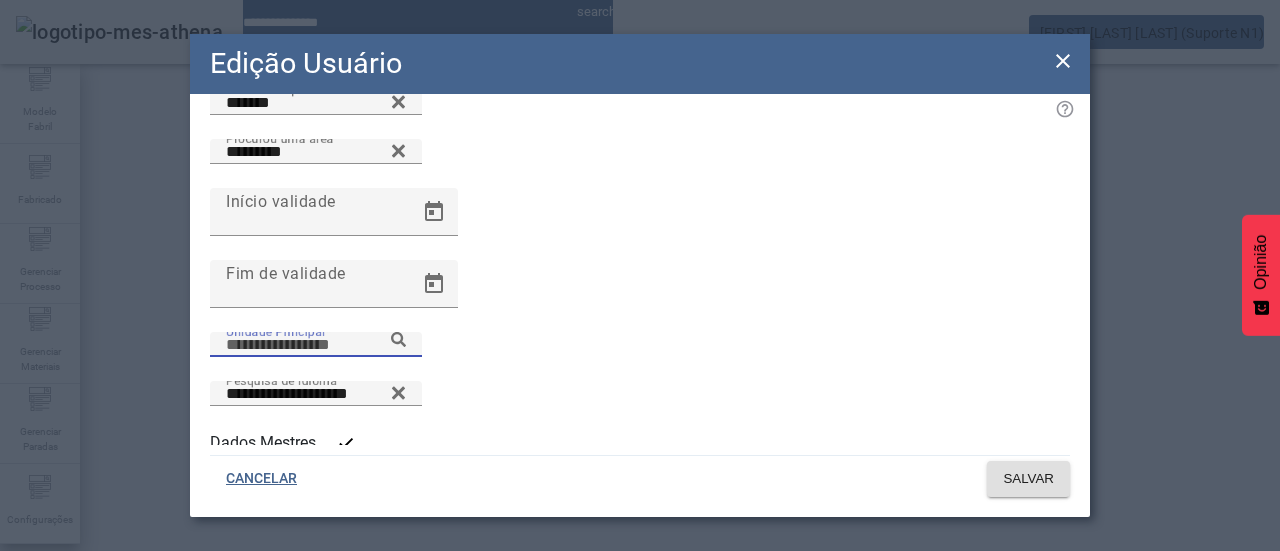 click on "Unidade Principal" at bounding box center (316, 345) 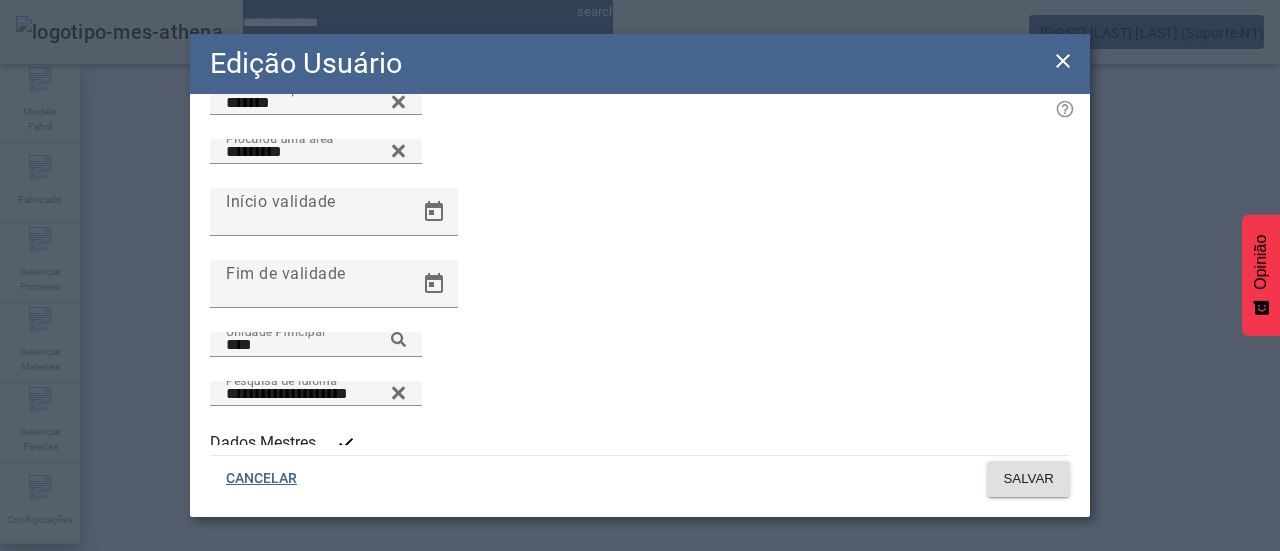 click on "P. Sacaba" at bounding box center (203, 703) 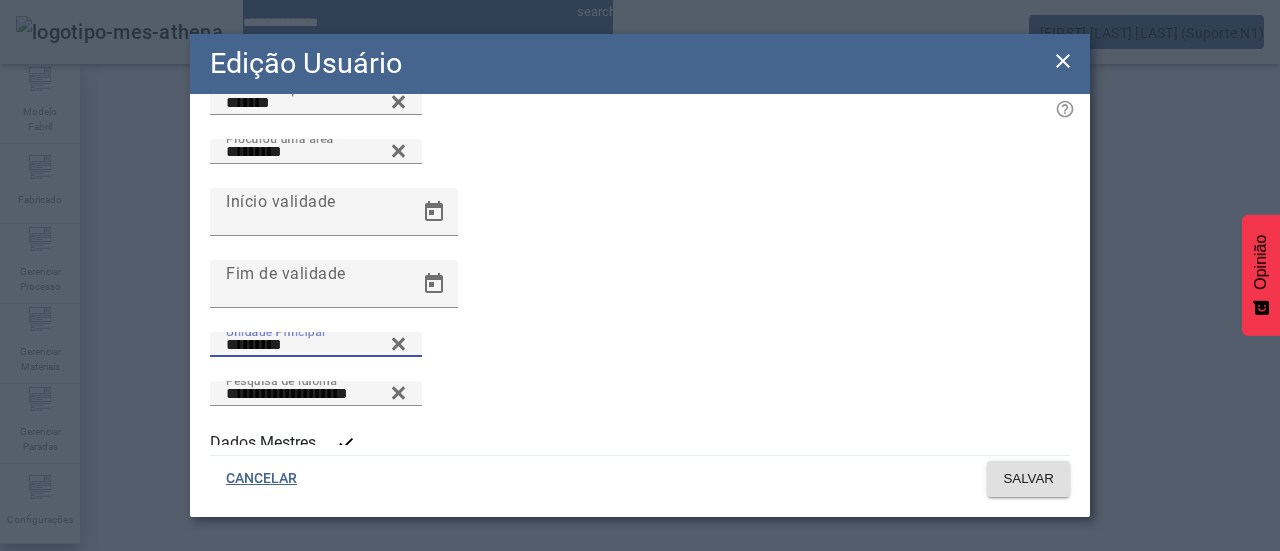 click 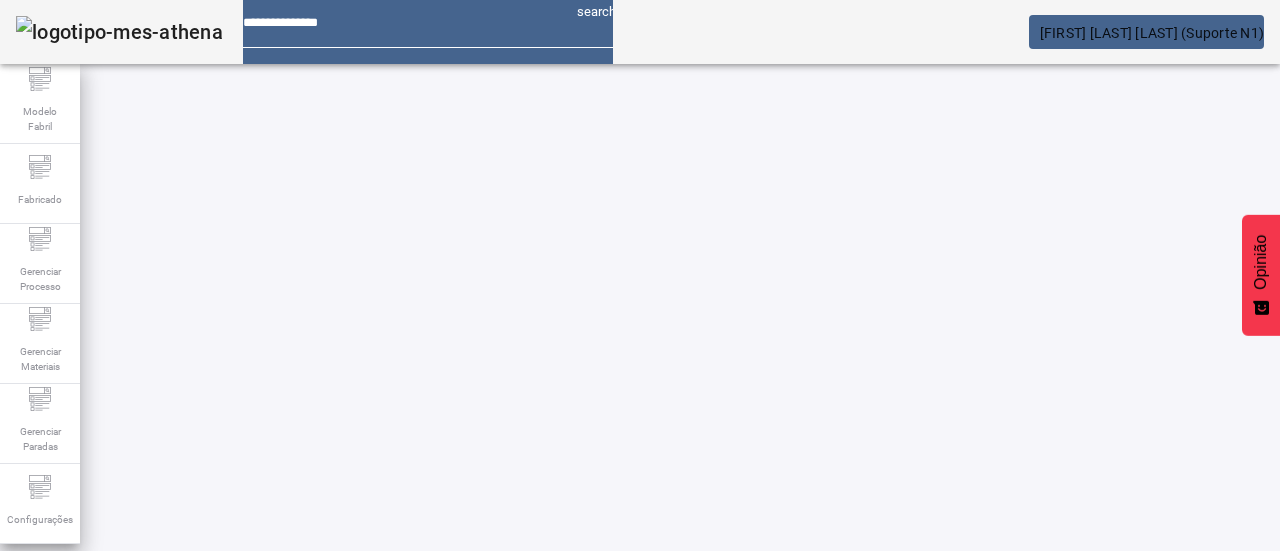 click 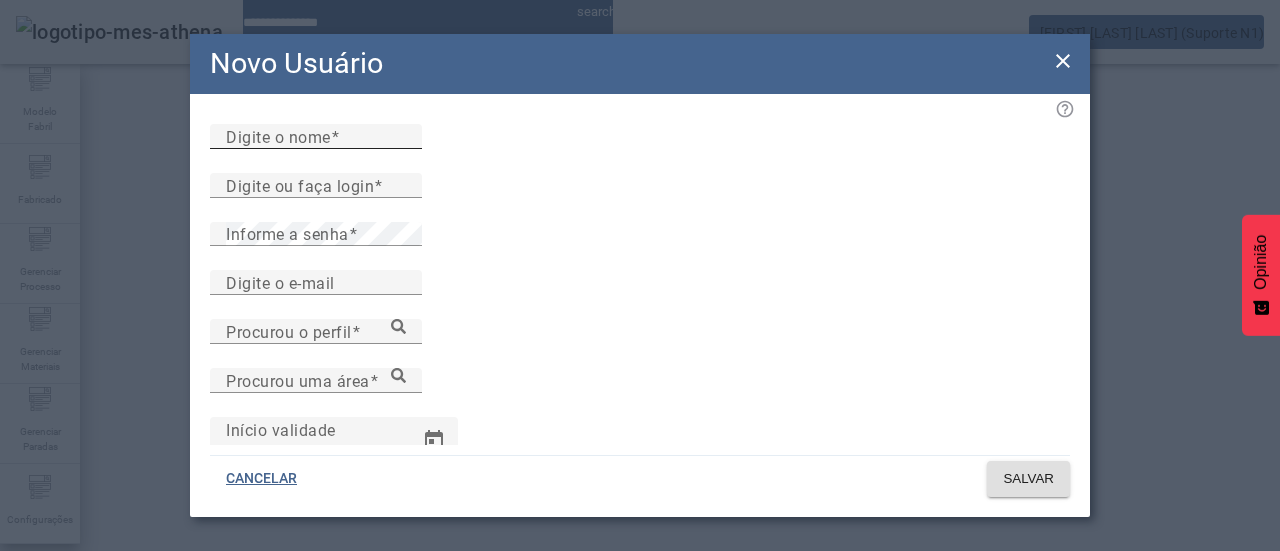 click on "Digite o nome" at bounding box center [316, 137] 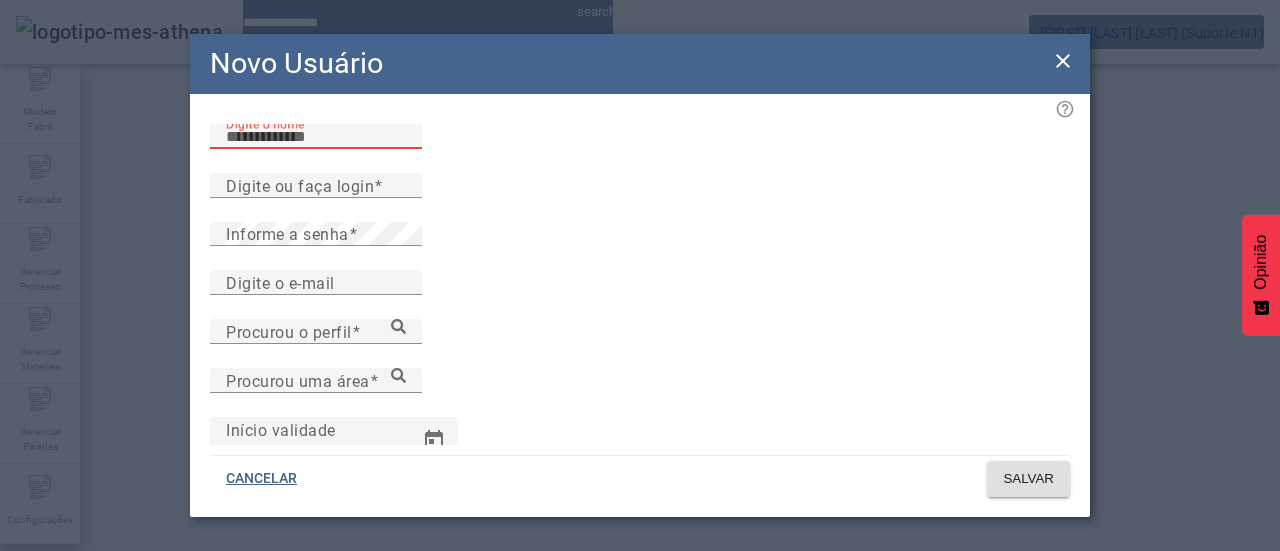 click on "Digite o nome" at bounding box center (316, 137) 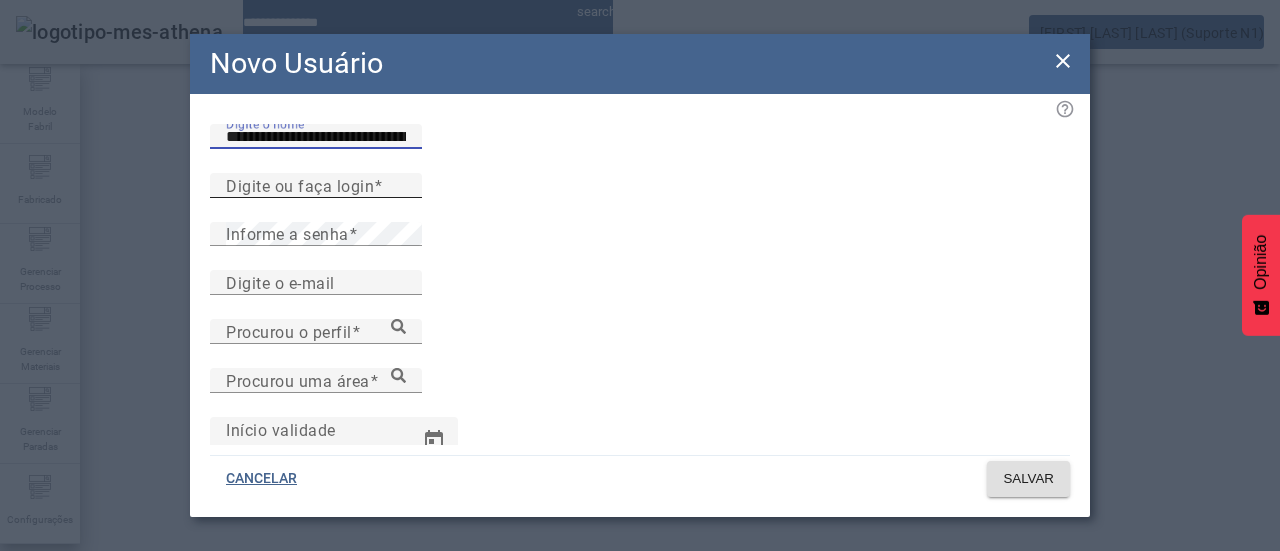type on "**********" 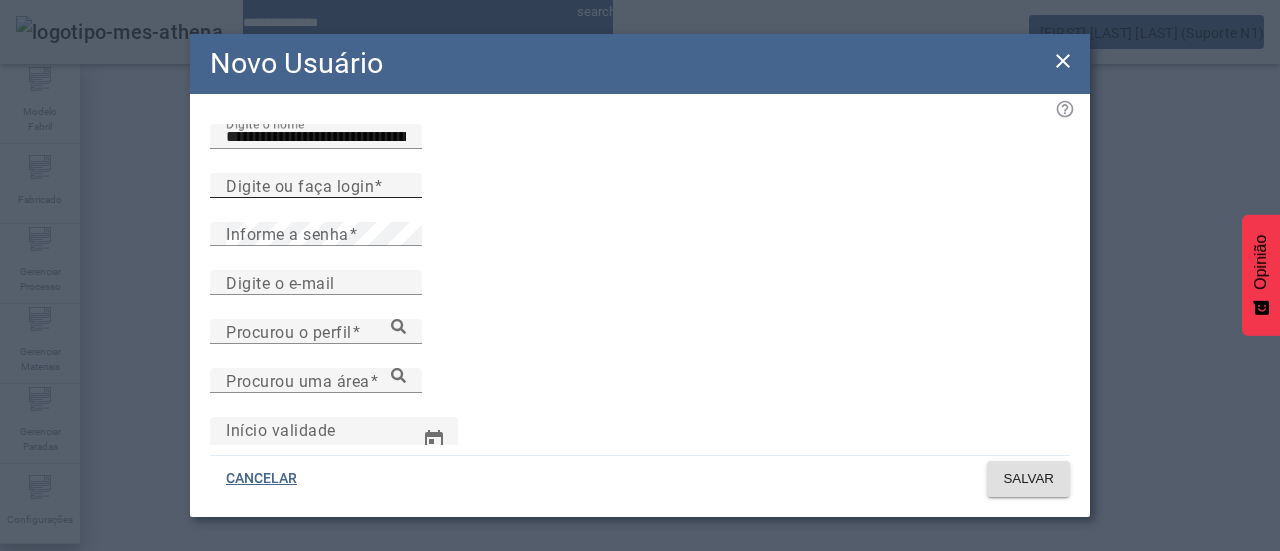 click on "Digite ou faça login" 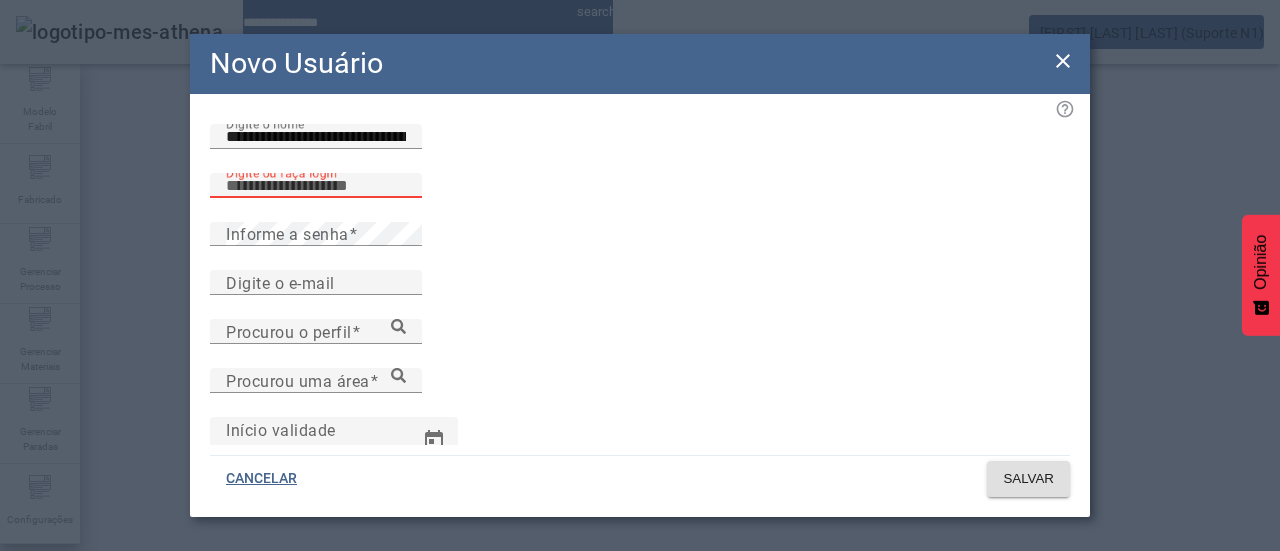 click on "Digite ou faça login" at bounding box center [316, 186] 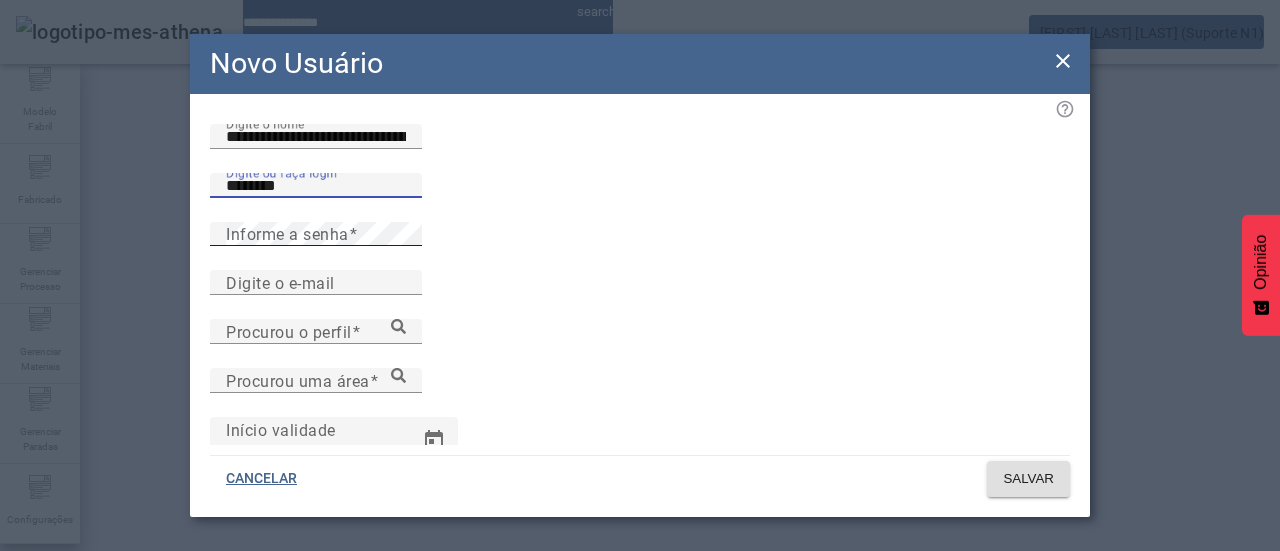type on "********" 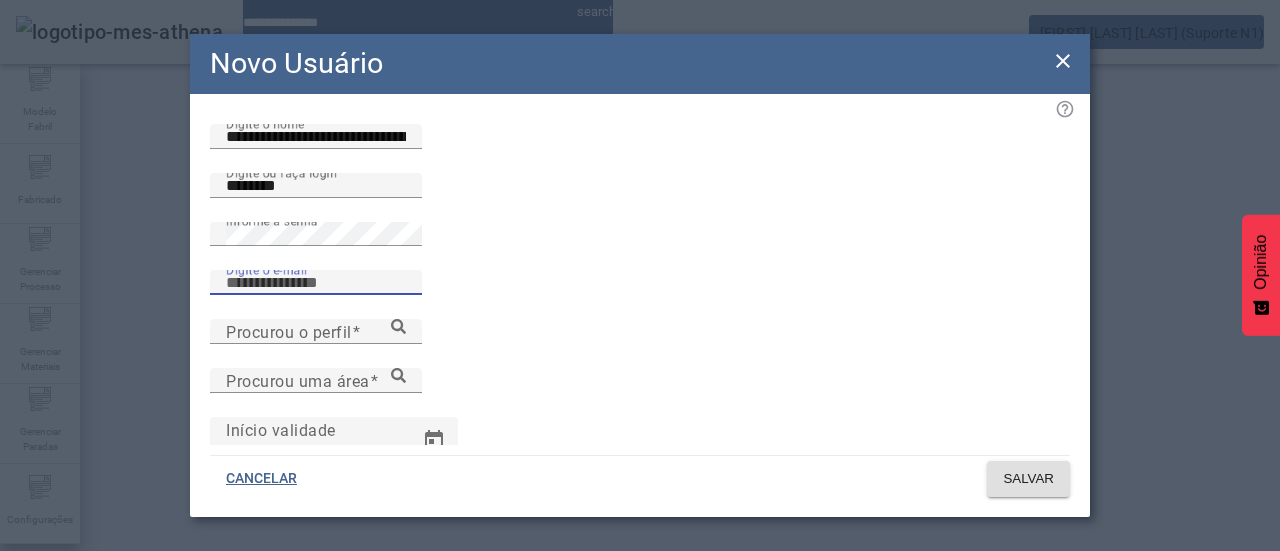 click on "Digite o e-mail" at bounding box center (316, 283) 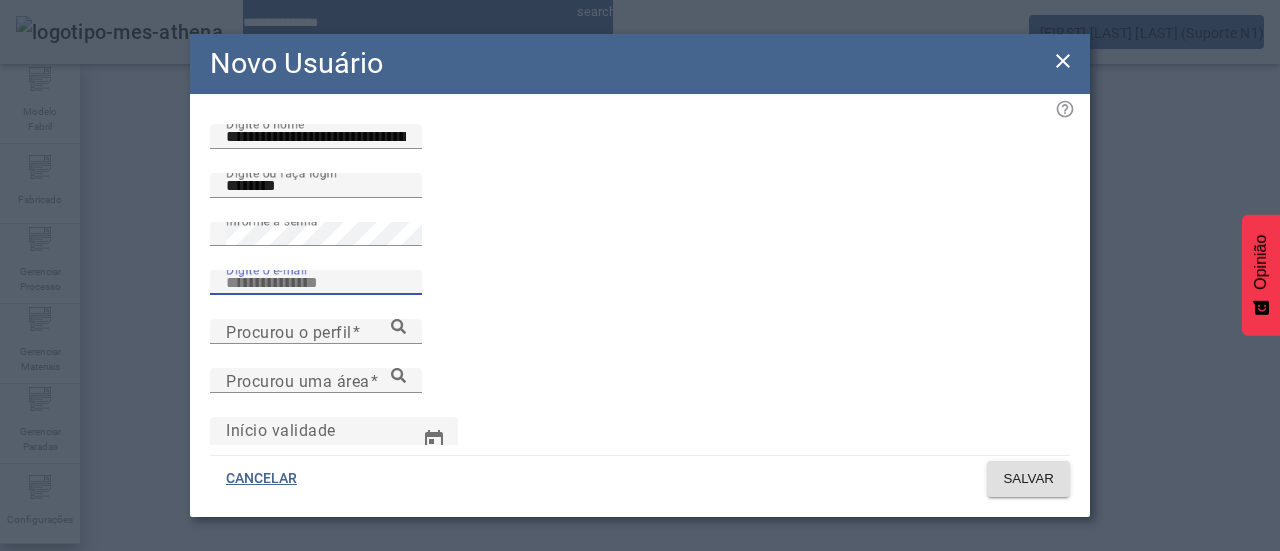 click on "Digite o e-mail" at bounding box center [316, 283] 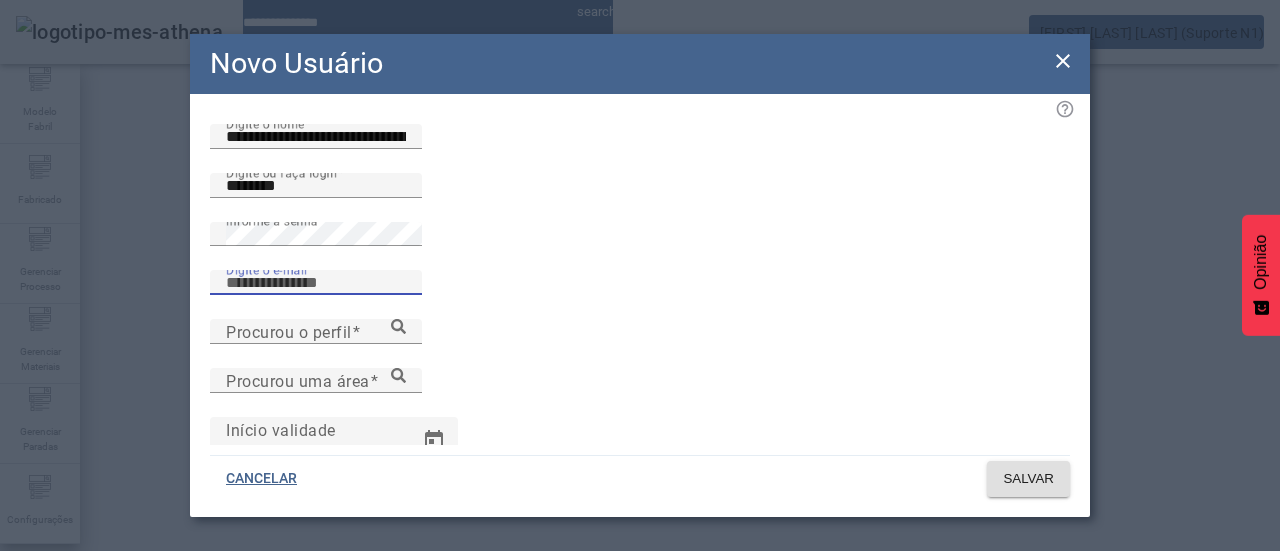 paste on "**********" 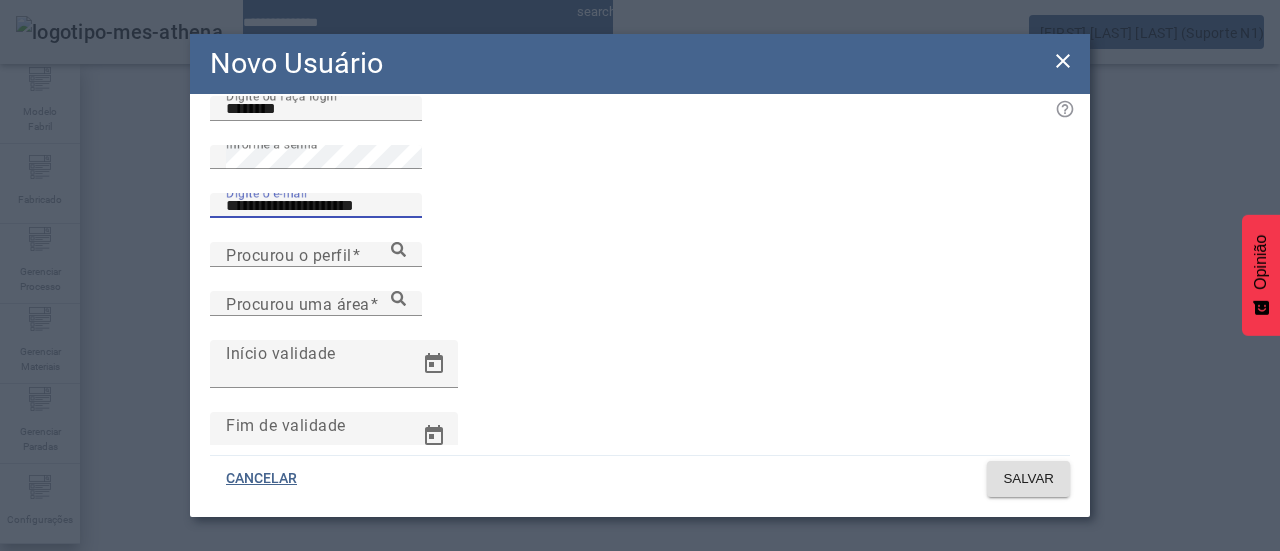 scroll, scrollTop: 200, scrollLeft: 0, axis: vertical 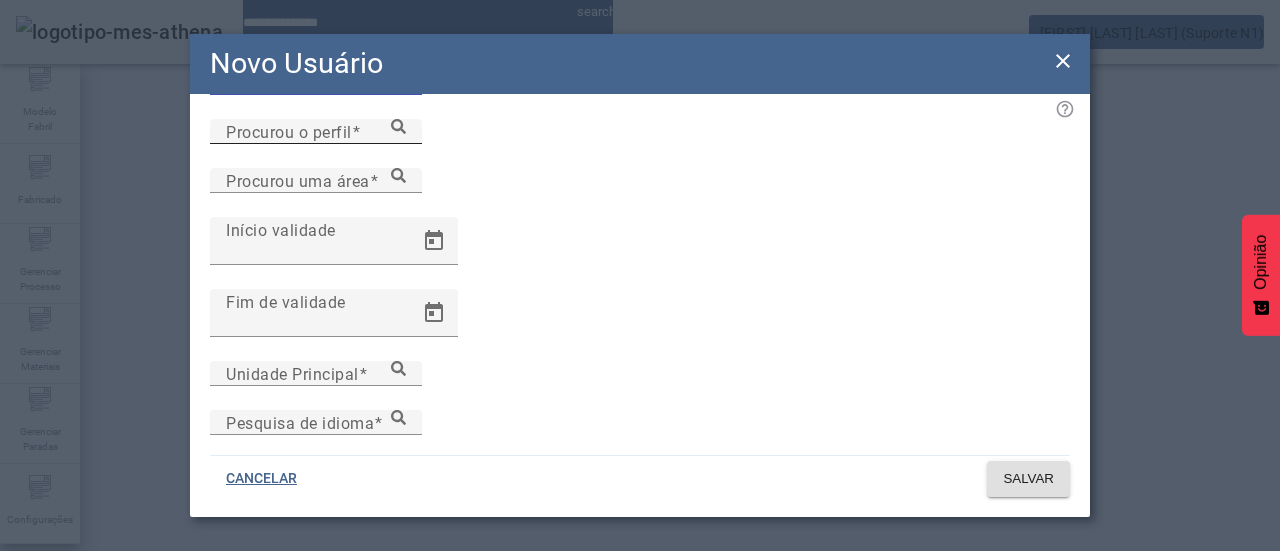 type on "**********" 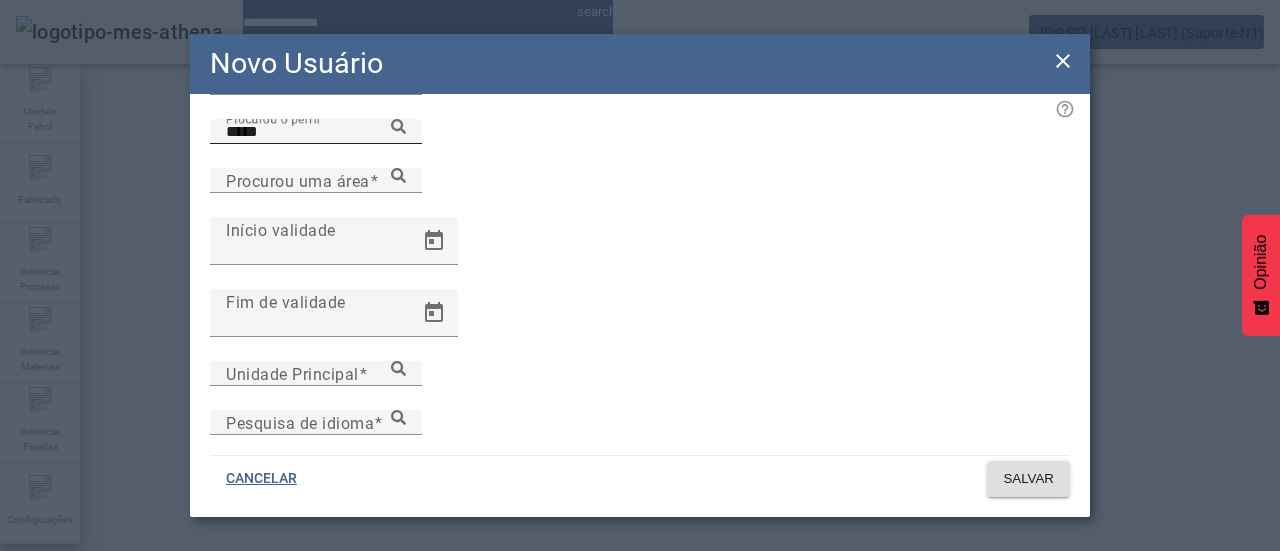 click 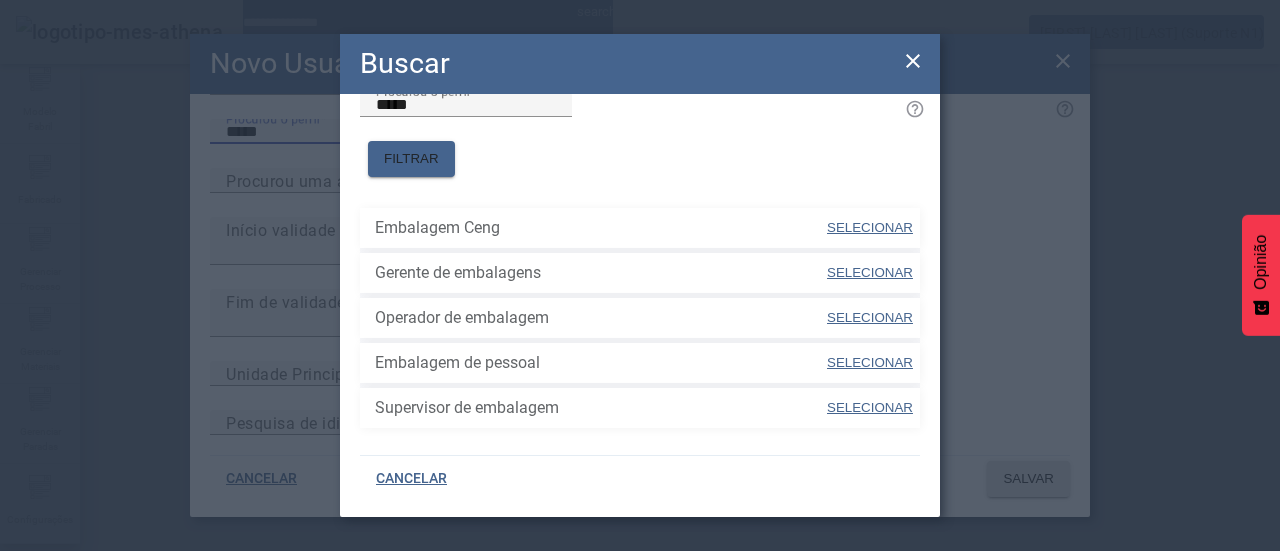 scroll, scrollTop: 48, scrollLeft: 0, axis: vertical 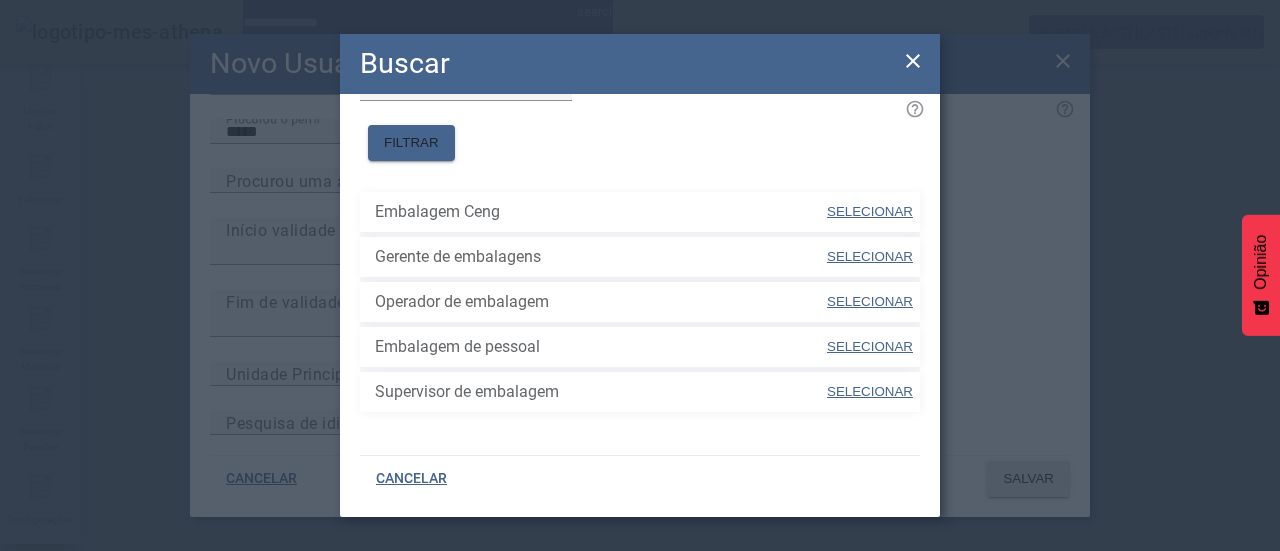 click on "SELECIONAR" at bounding box center [870, 301] 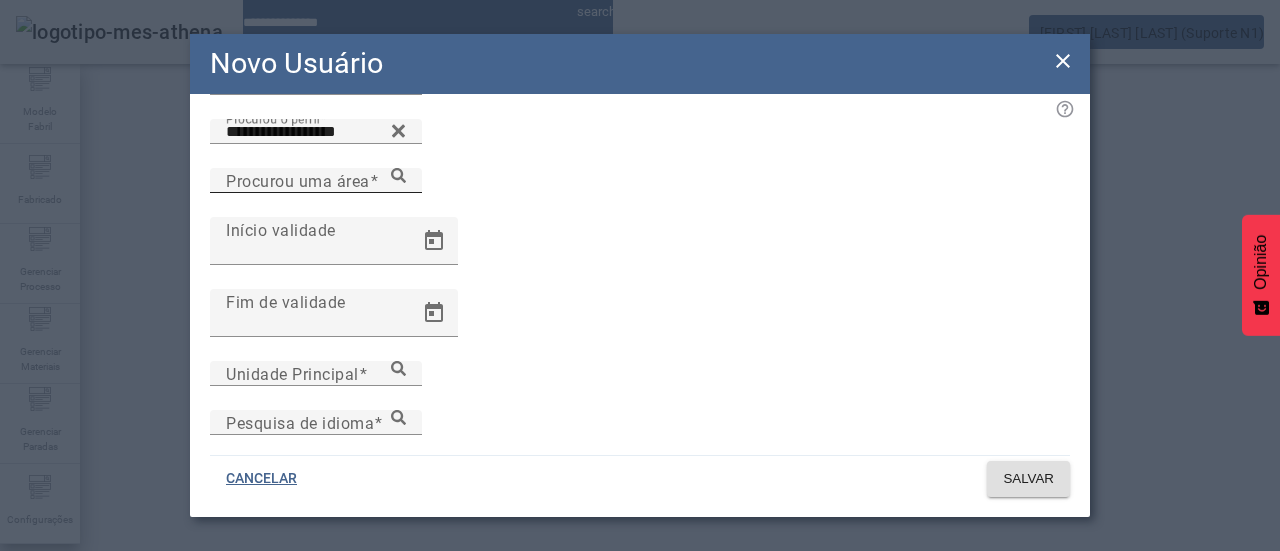 click on "Procurou uma área" at bounding box center (316, 181) 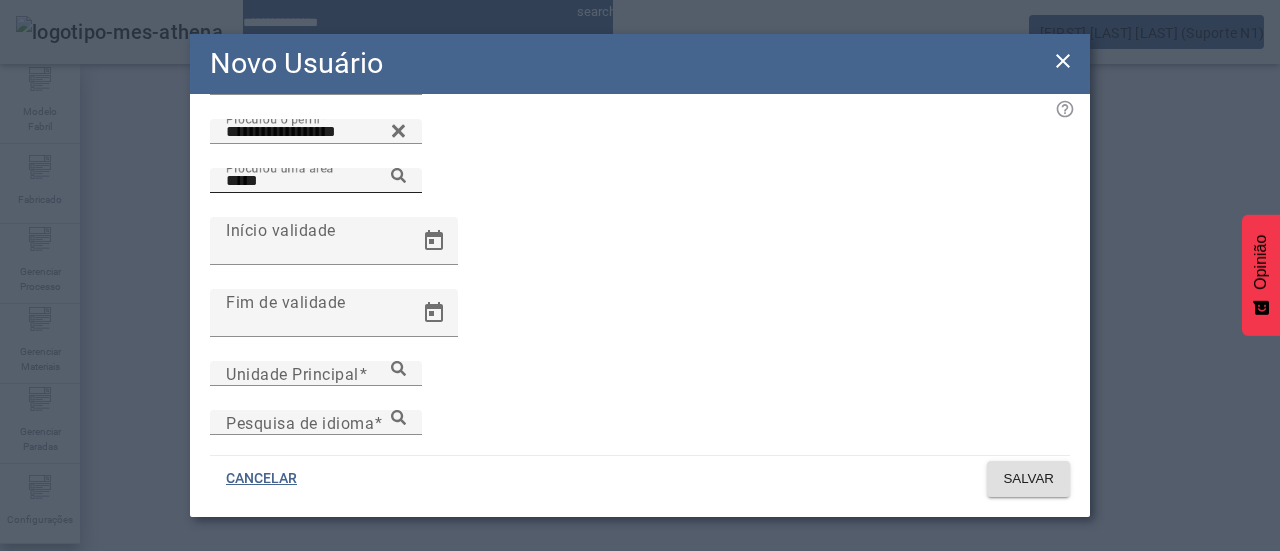 click 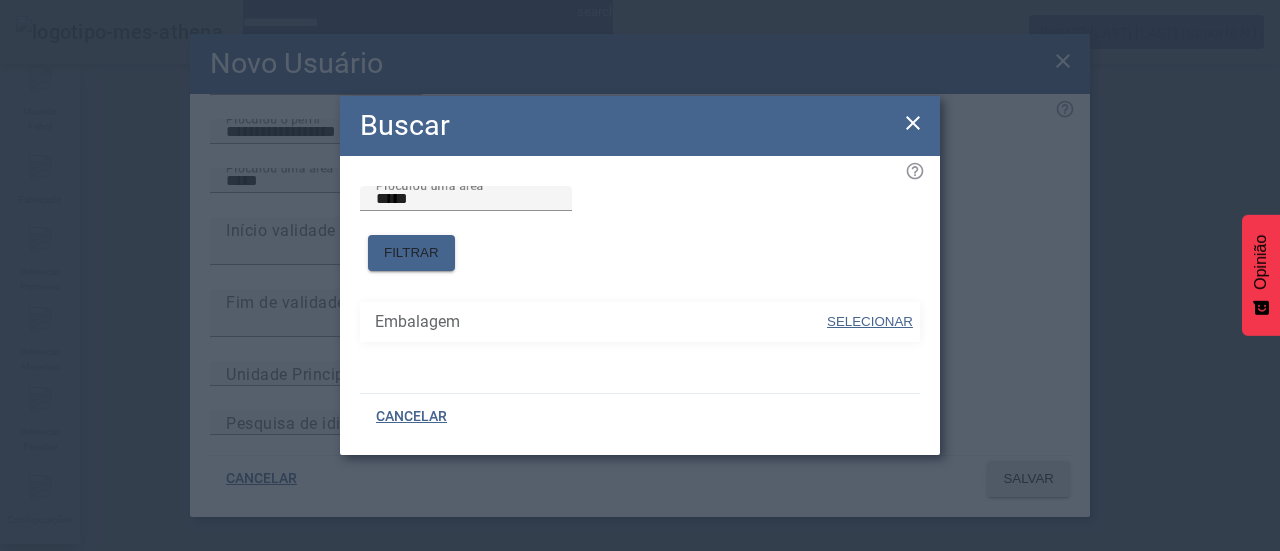 click on "SELECIONAR" at bounding box center [870, 321] 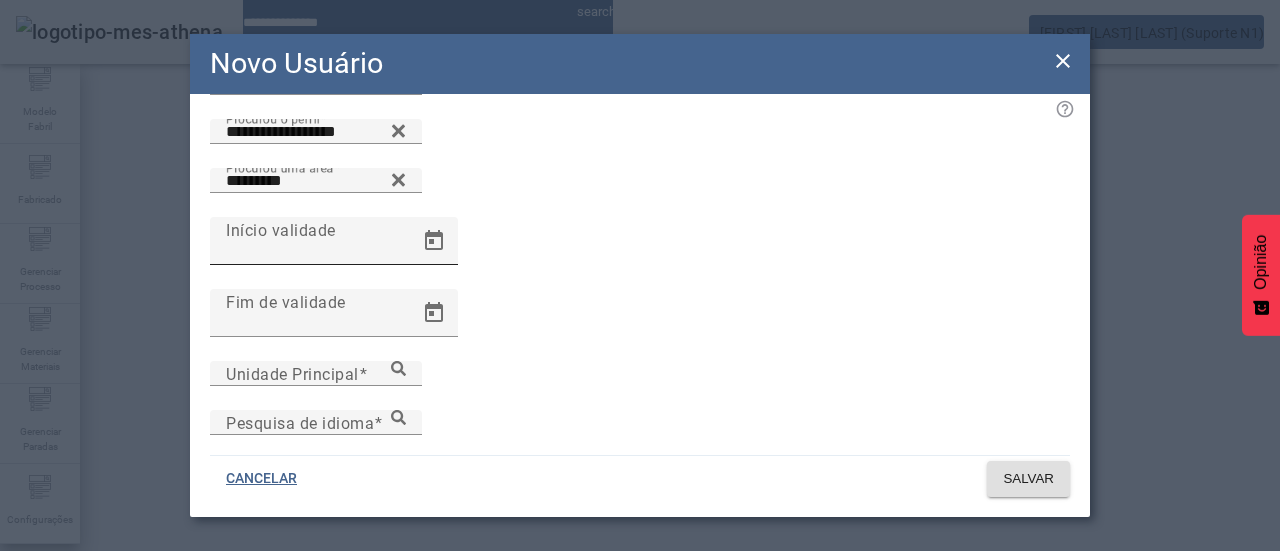 scroll, scrollTop: 259, scrollLeft: 0, axis: vertical 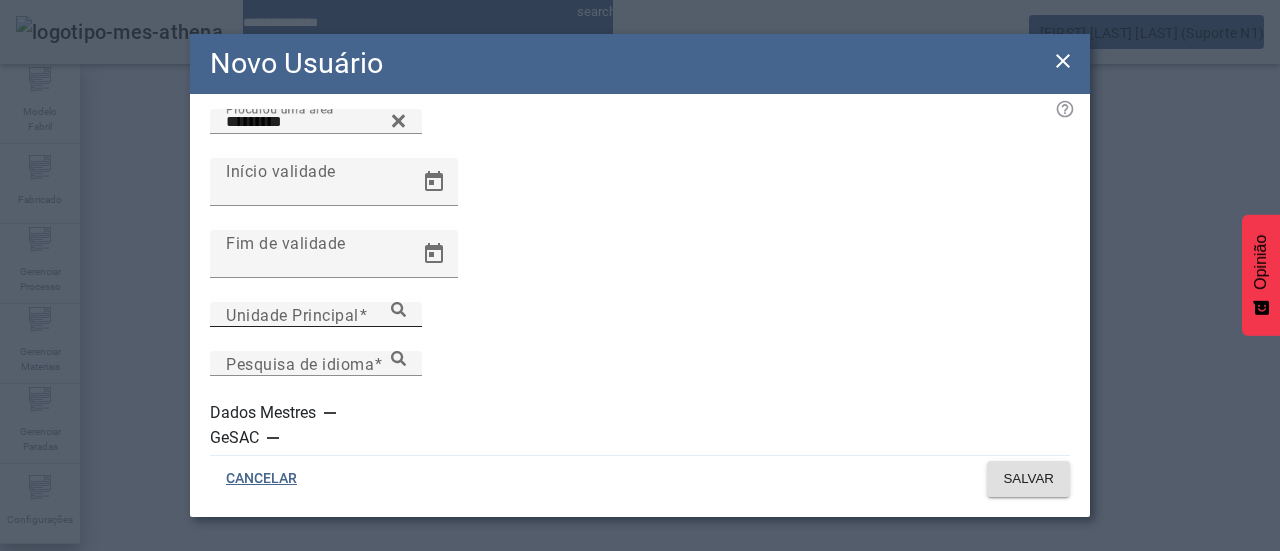click on "Unidade Principal" at bounding box center (316, 315) 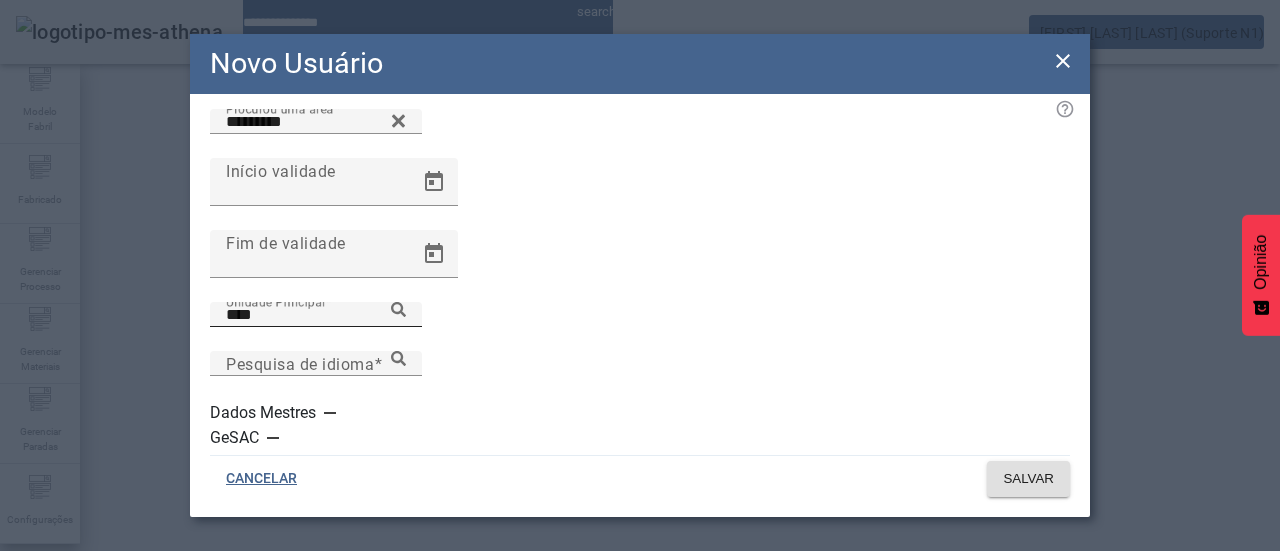 click 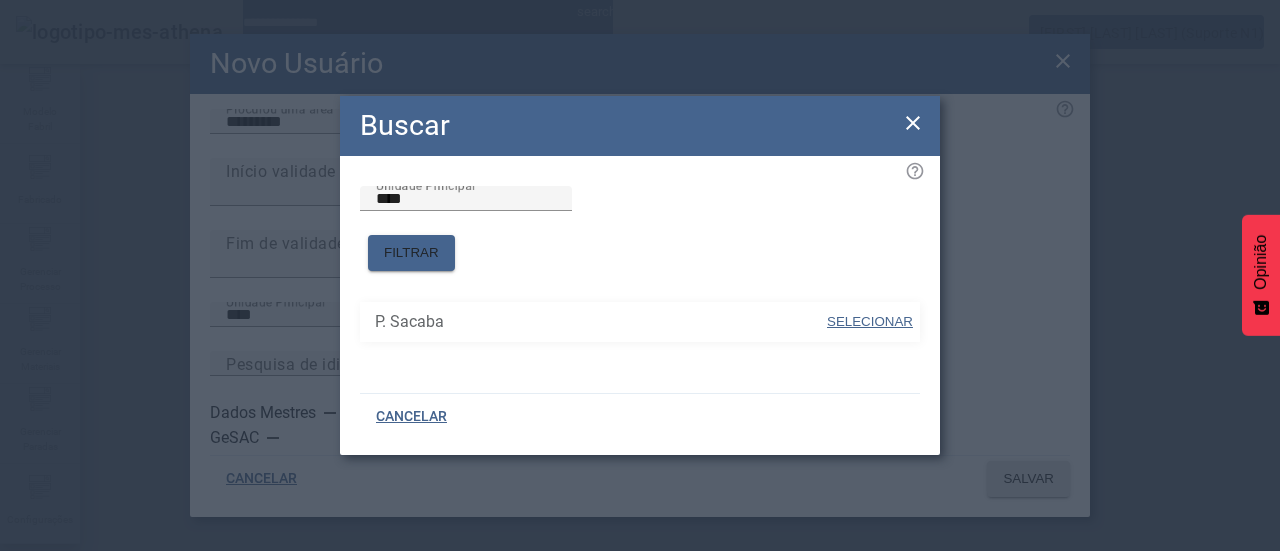 click on "SELECIONAR" at bounding box center [870, 321] 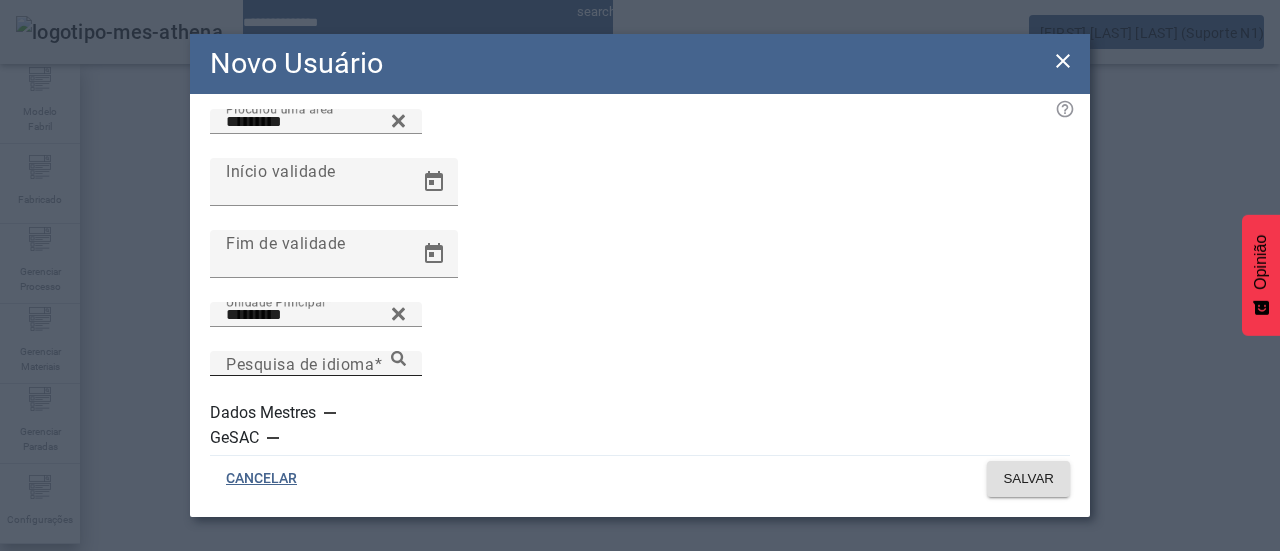 click on "Pesquisa de idioma" at bounding box center [316, 364] 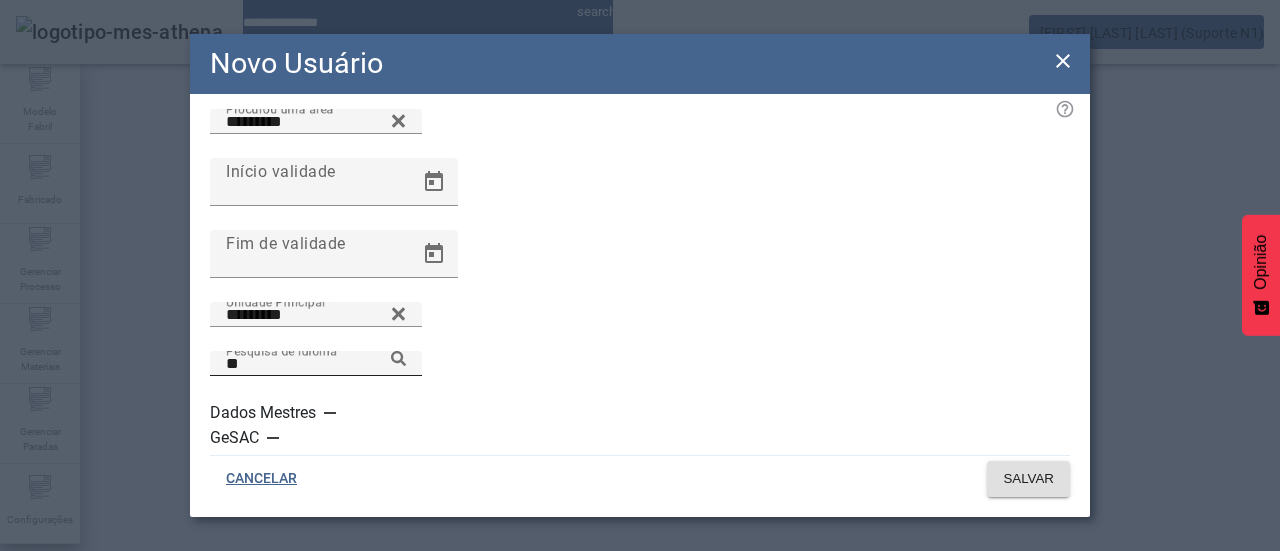 click 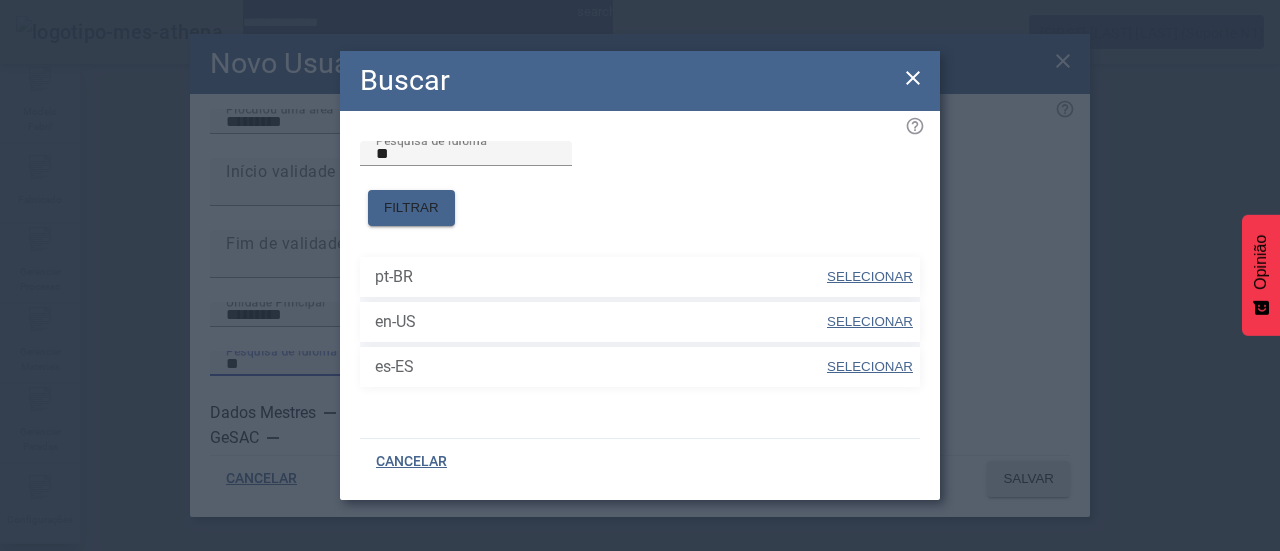 click on "SELECIONAR" at bounding box center [870, 366] 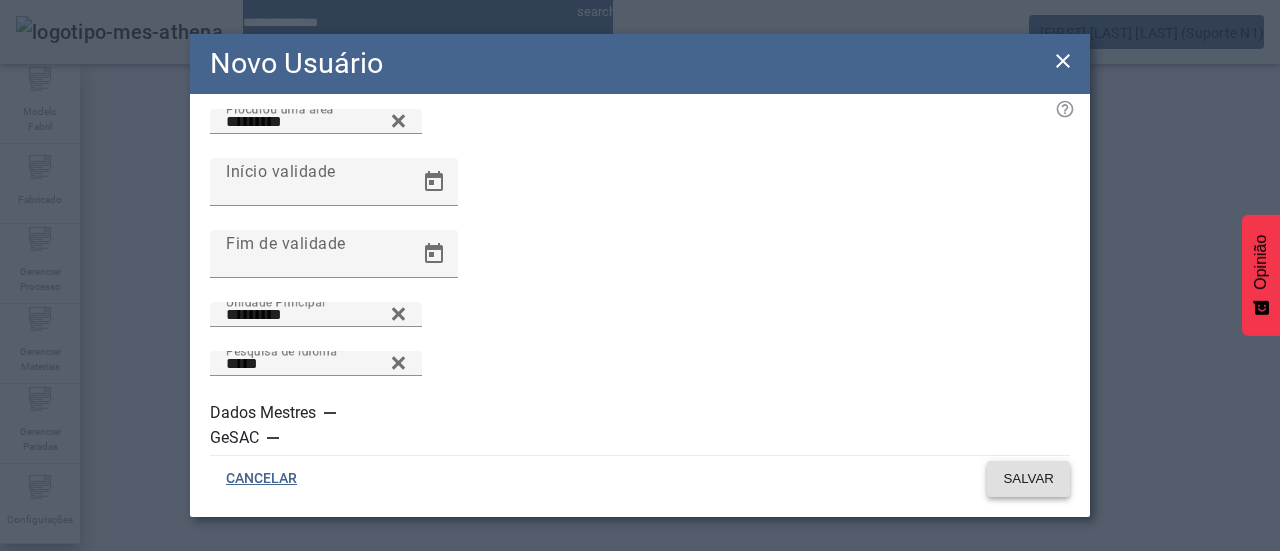 click 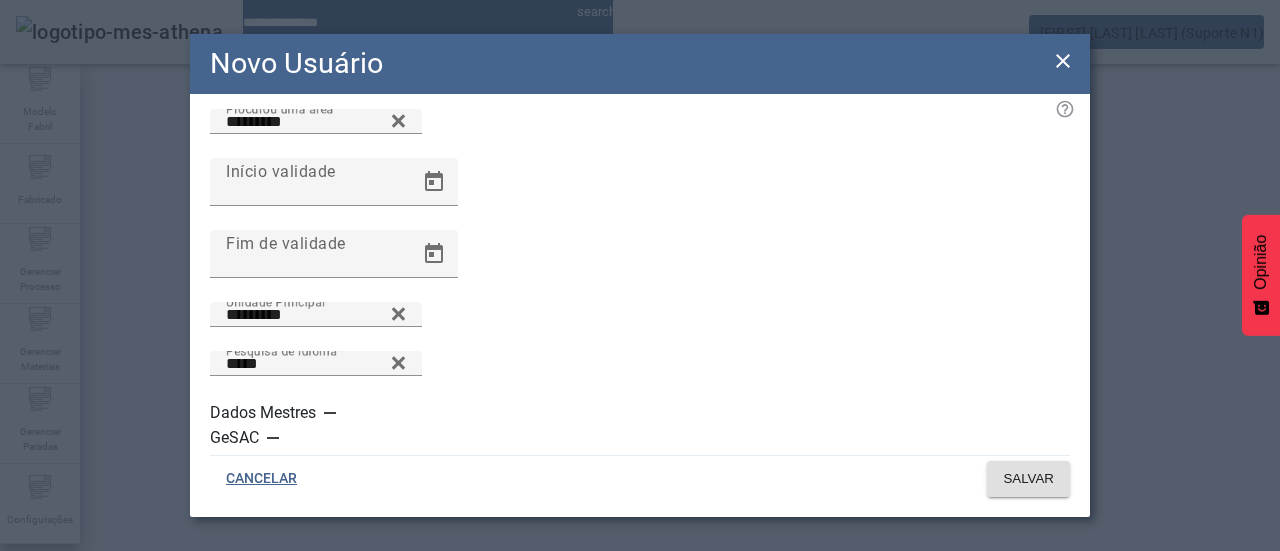 click 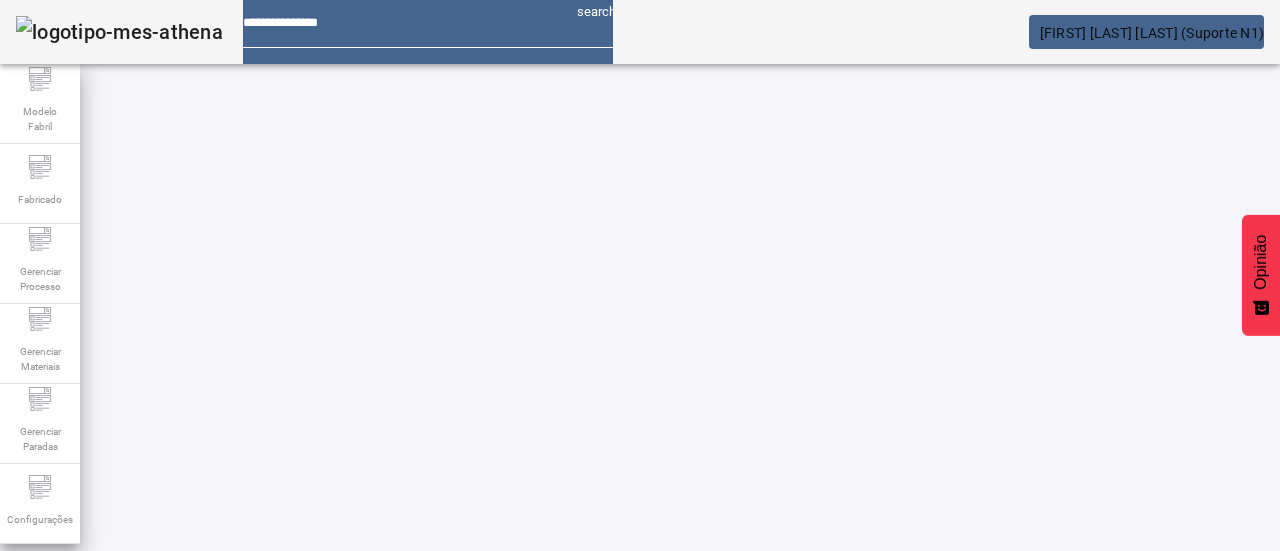 click on "*****" at bounding box center [752, 637] 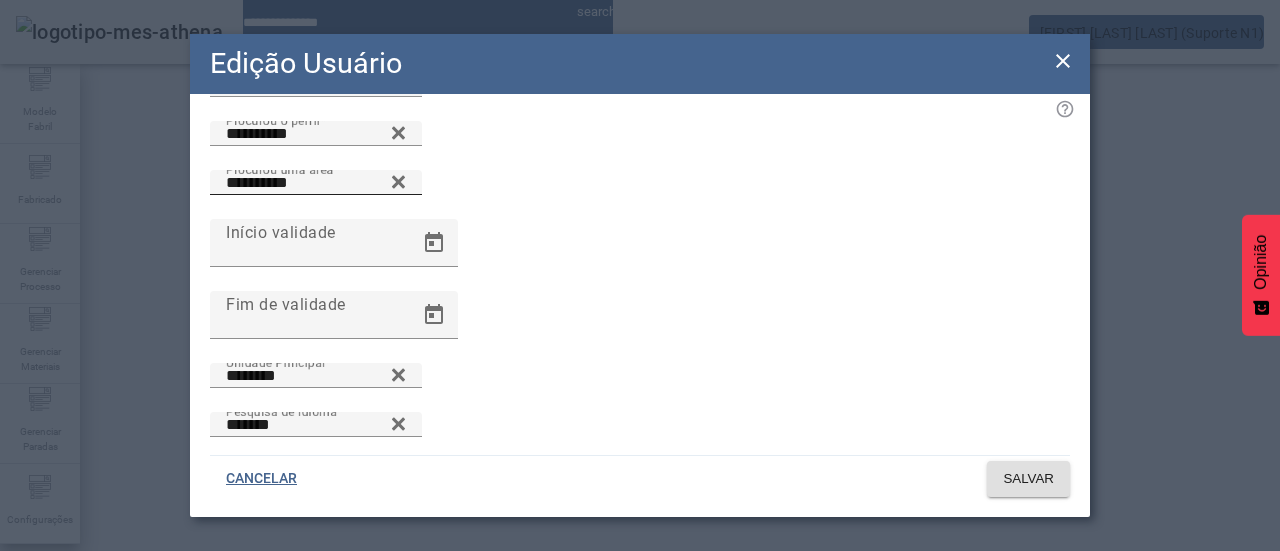 scroll, scrollTop: 181, scrollLeft: 0, axis: vertical 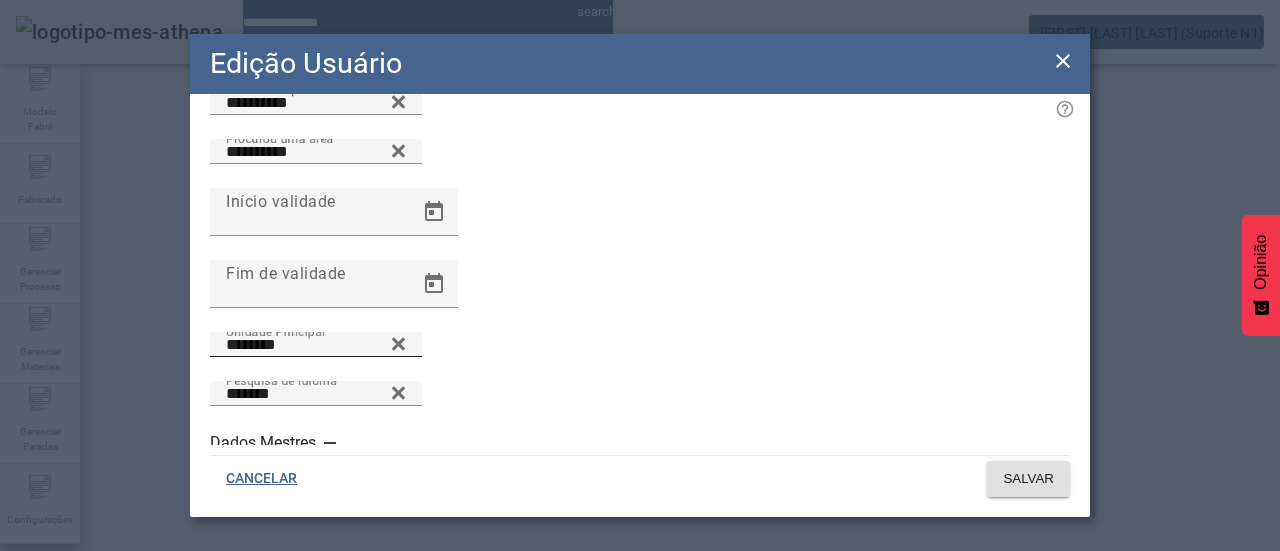 drag, startPoint x: 612, startPoint y: 369, endPoint x: 523, endPoint y: 379, distance: 89.560036 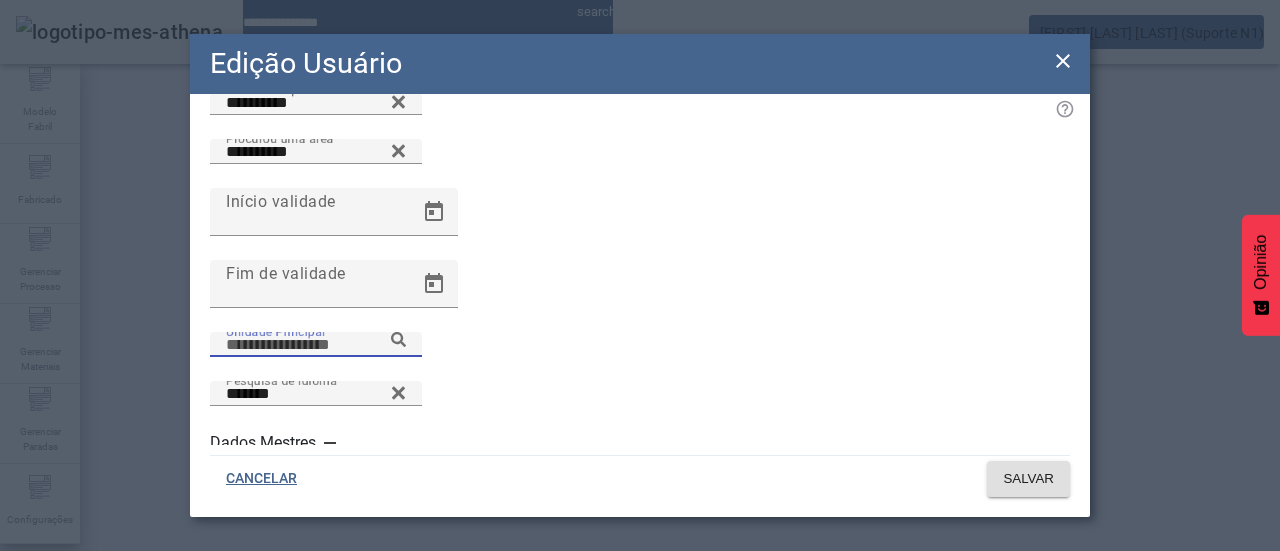click on "Unidade Principal" at bounding box center (316, 345) 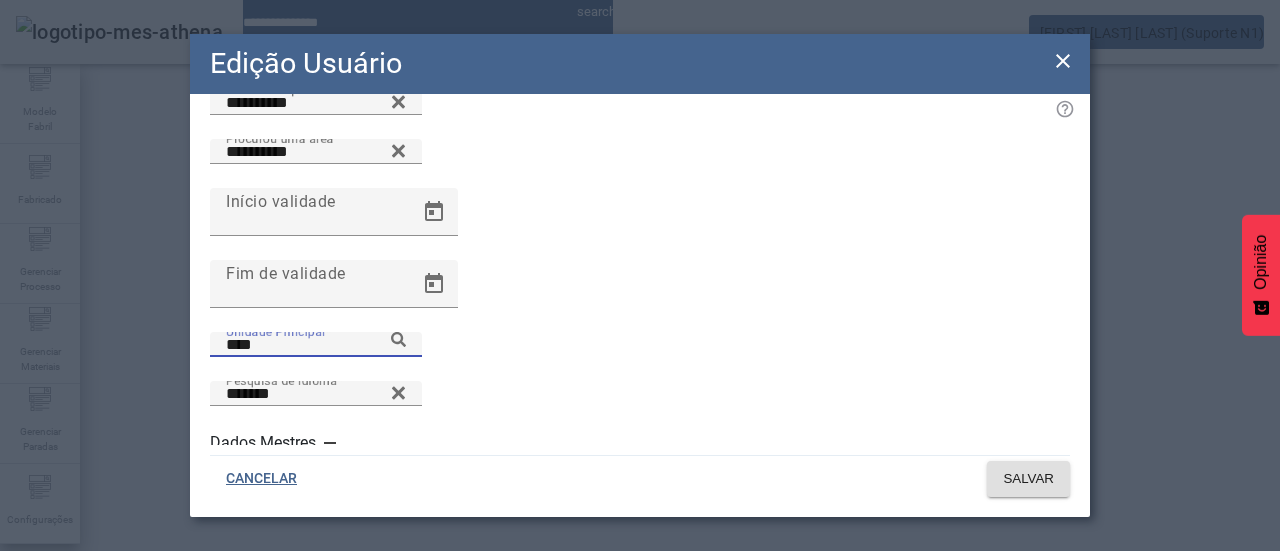click on "P. Sacaba" at bounding box center [203, 703] 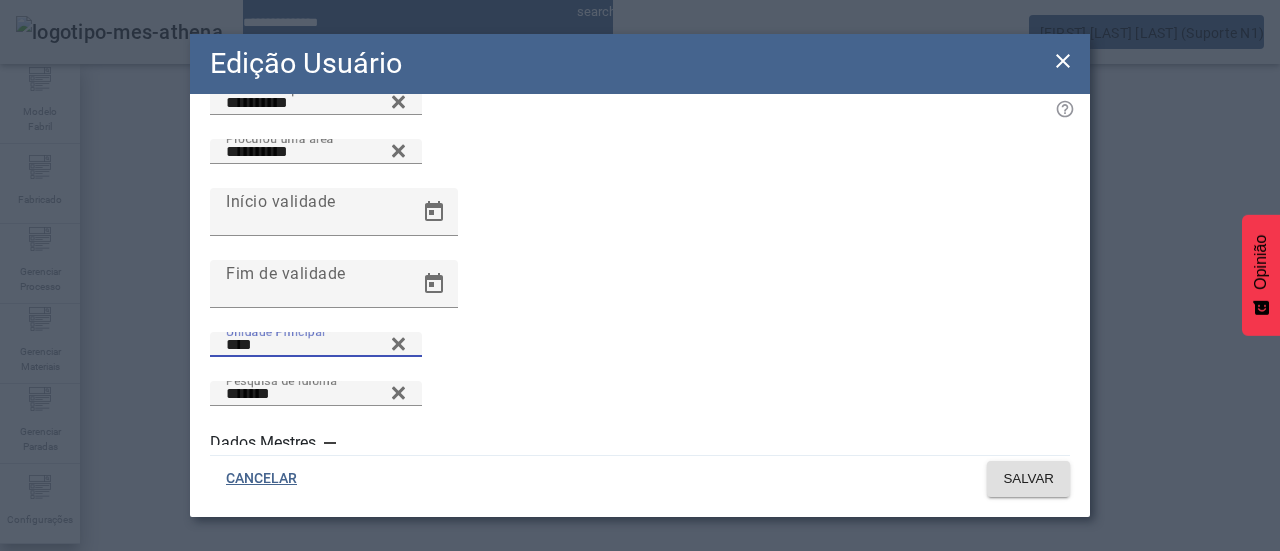 type on "*********" 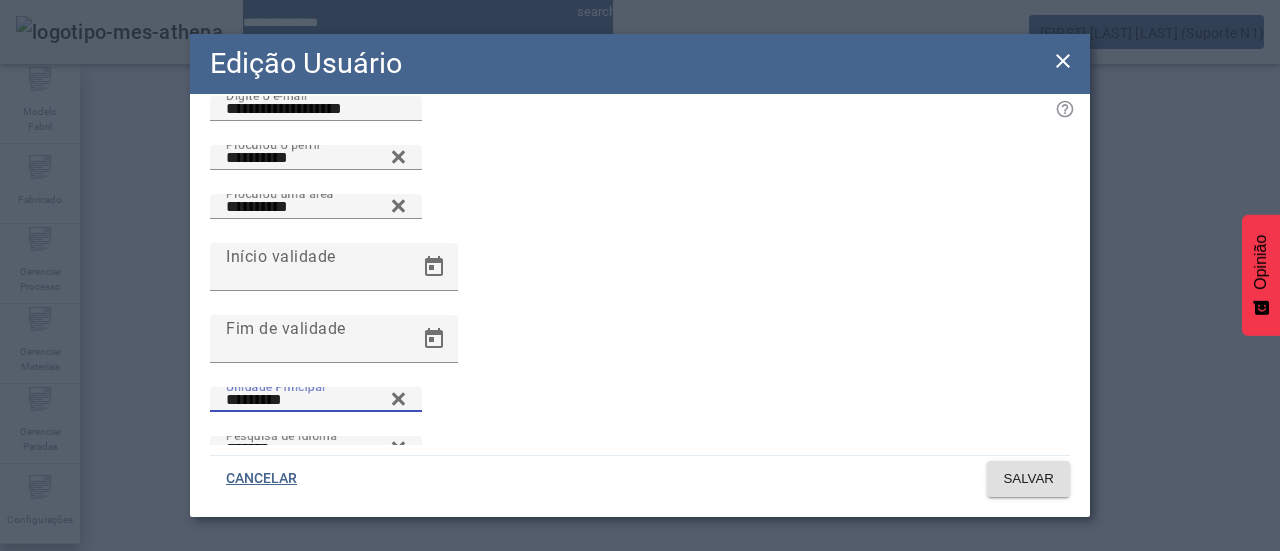 scroll, scrollTop: 181, scrollLeft: 0, axis: vertical 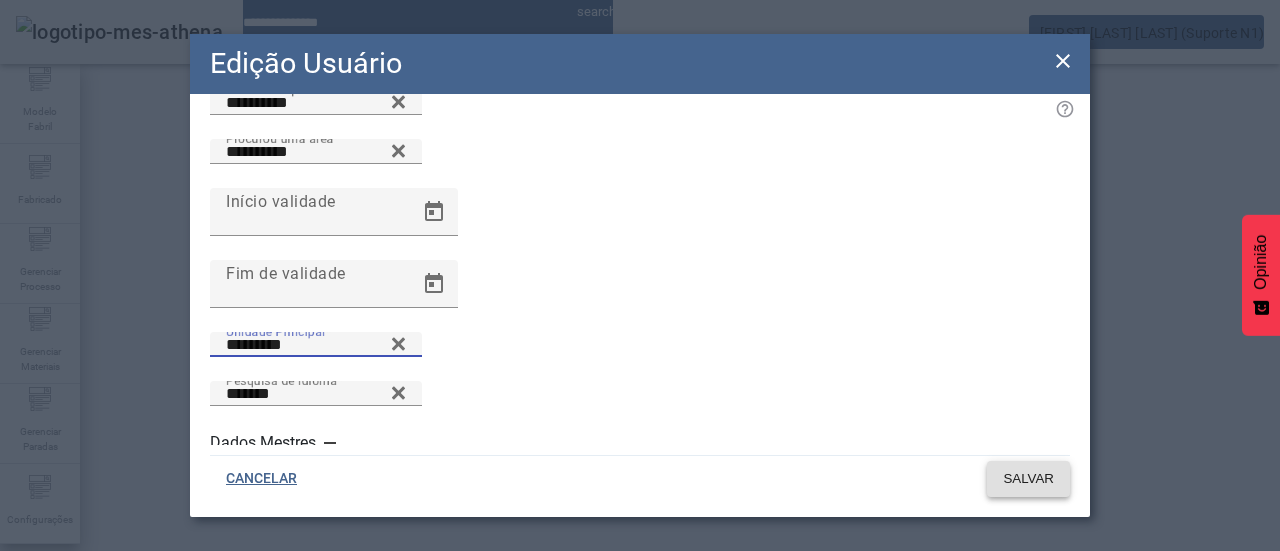 click on "SALVAR" 